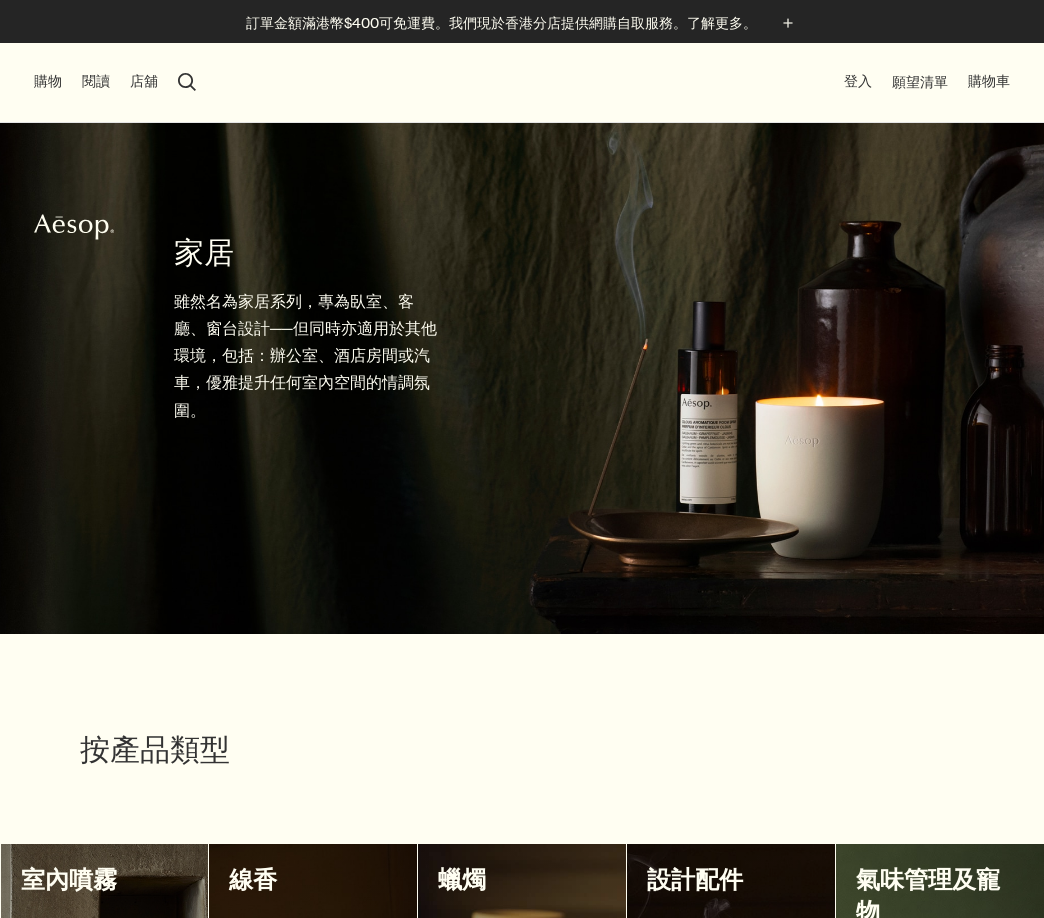 scroll, scrollTop: 700, scrollLeft: 0, axis: vertical 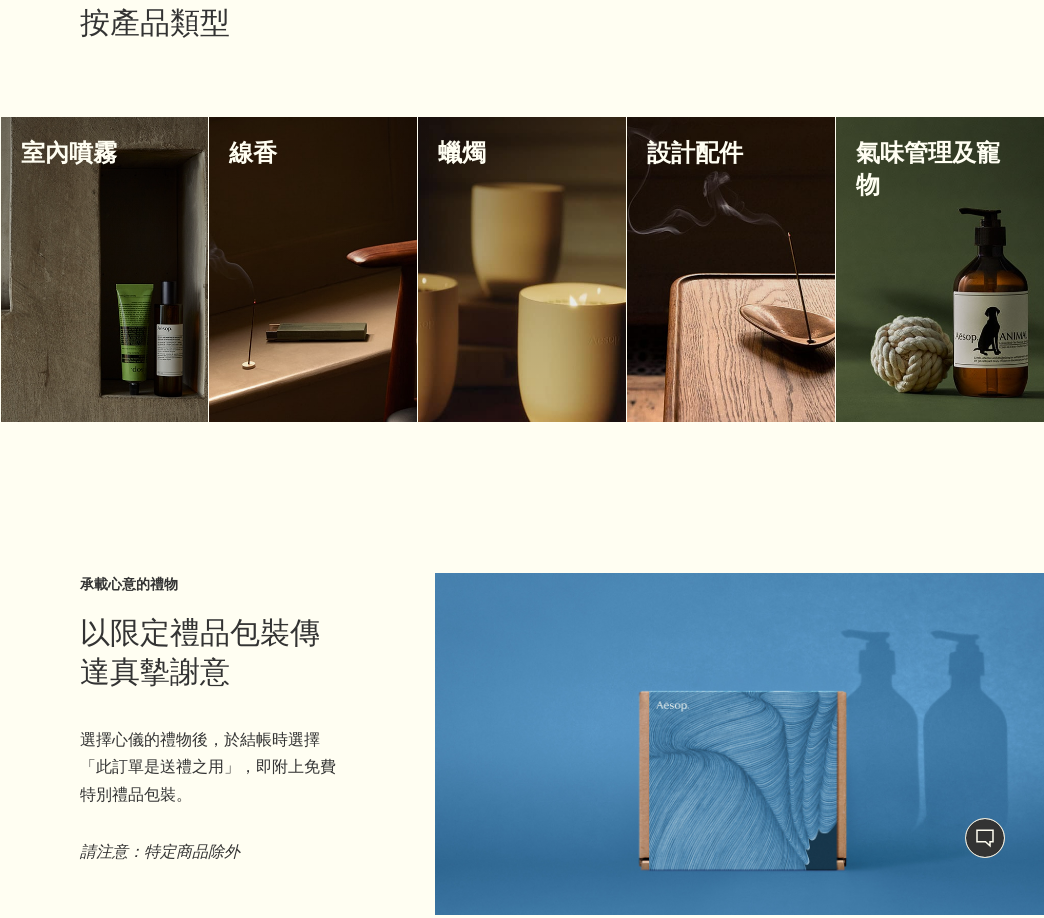 click at bounding box center (731, 269) 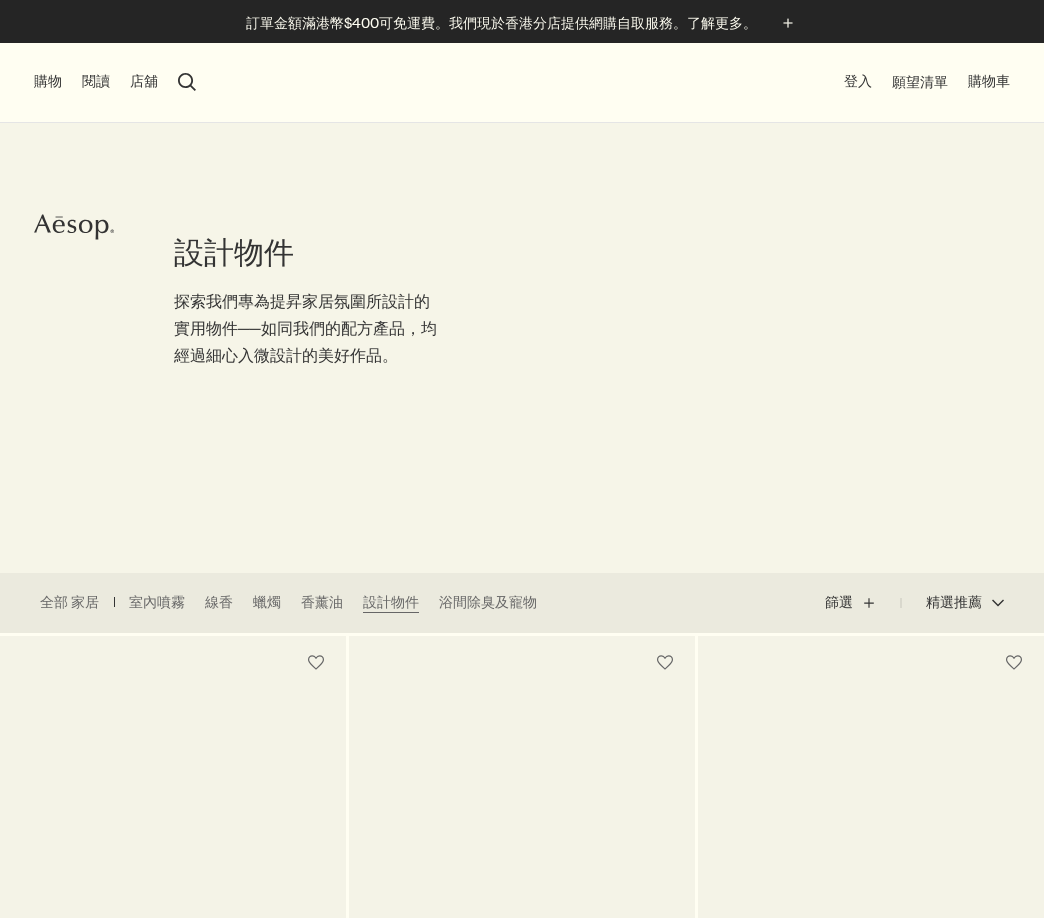 scroll, scrollTop: 0, scrollLeft: 0, axis: both 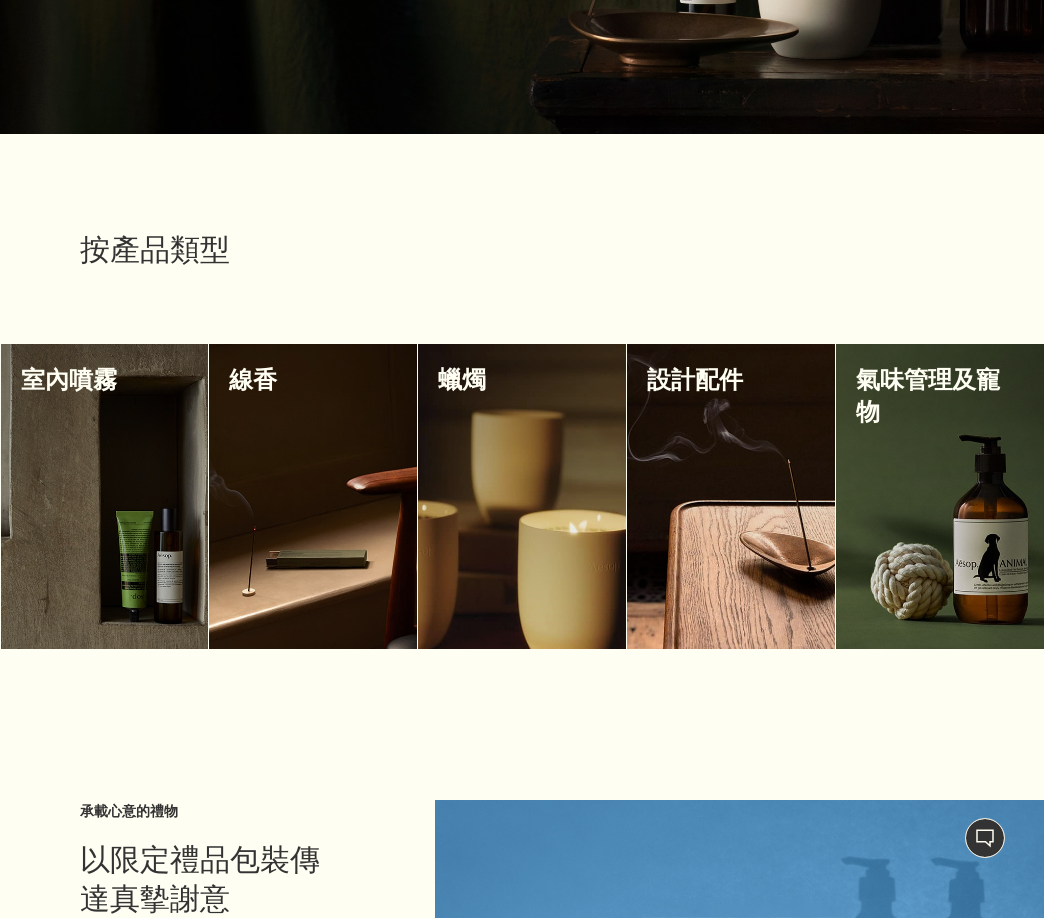 click at bounding box center [105, 496] 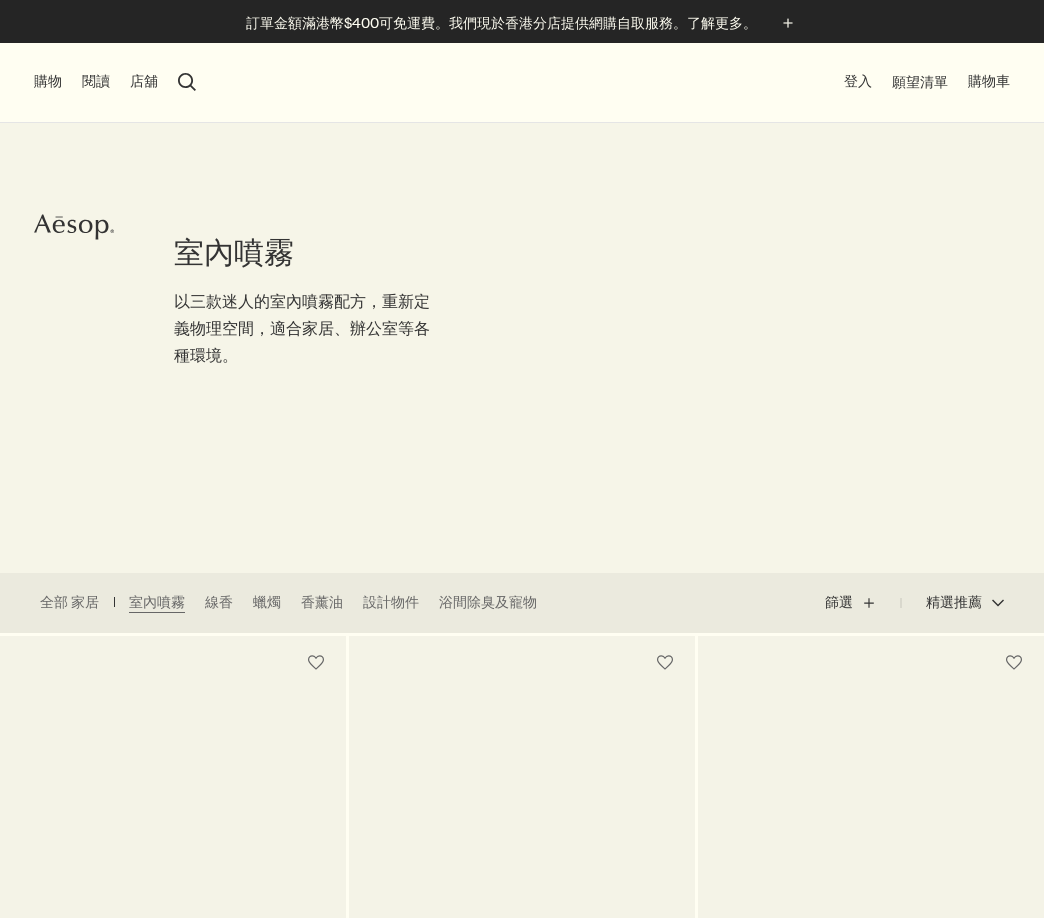 scroll, scrollTop: 600, scrollLeft: 0, axis: vertical 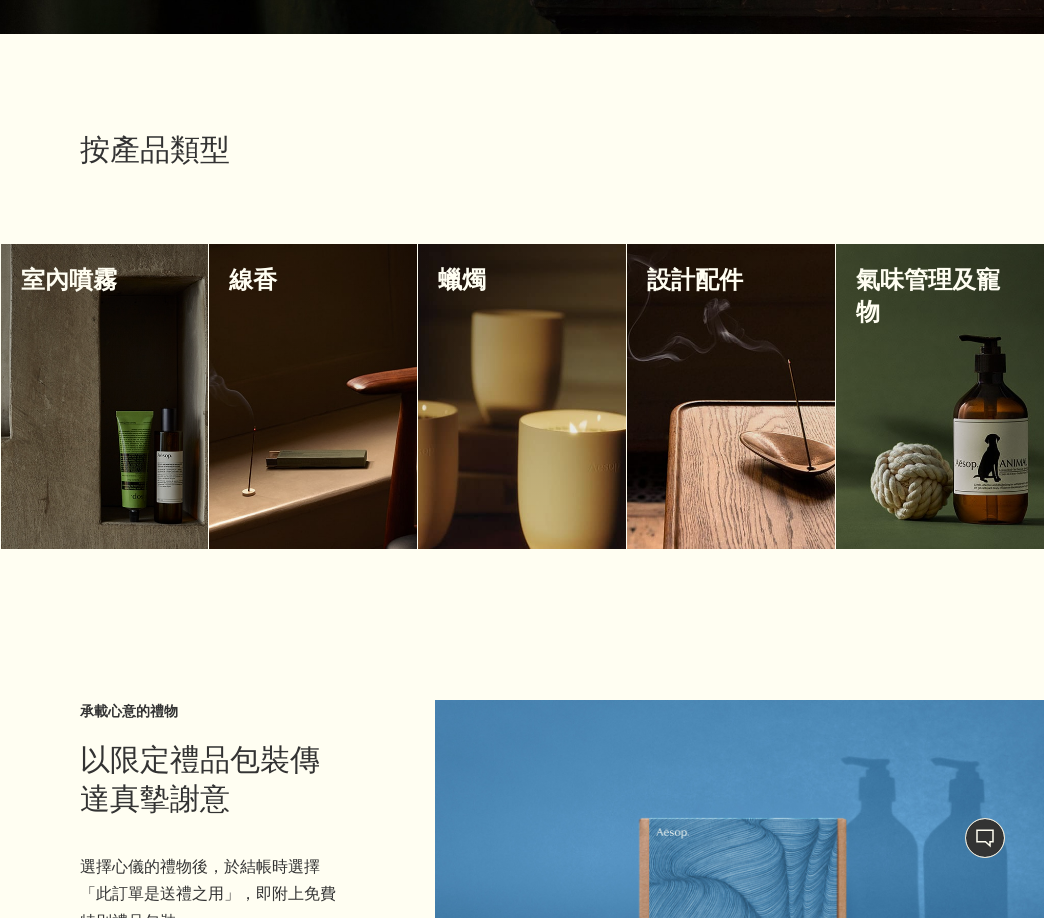 click at bounding box center [313, 396] 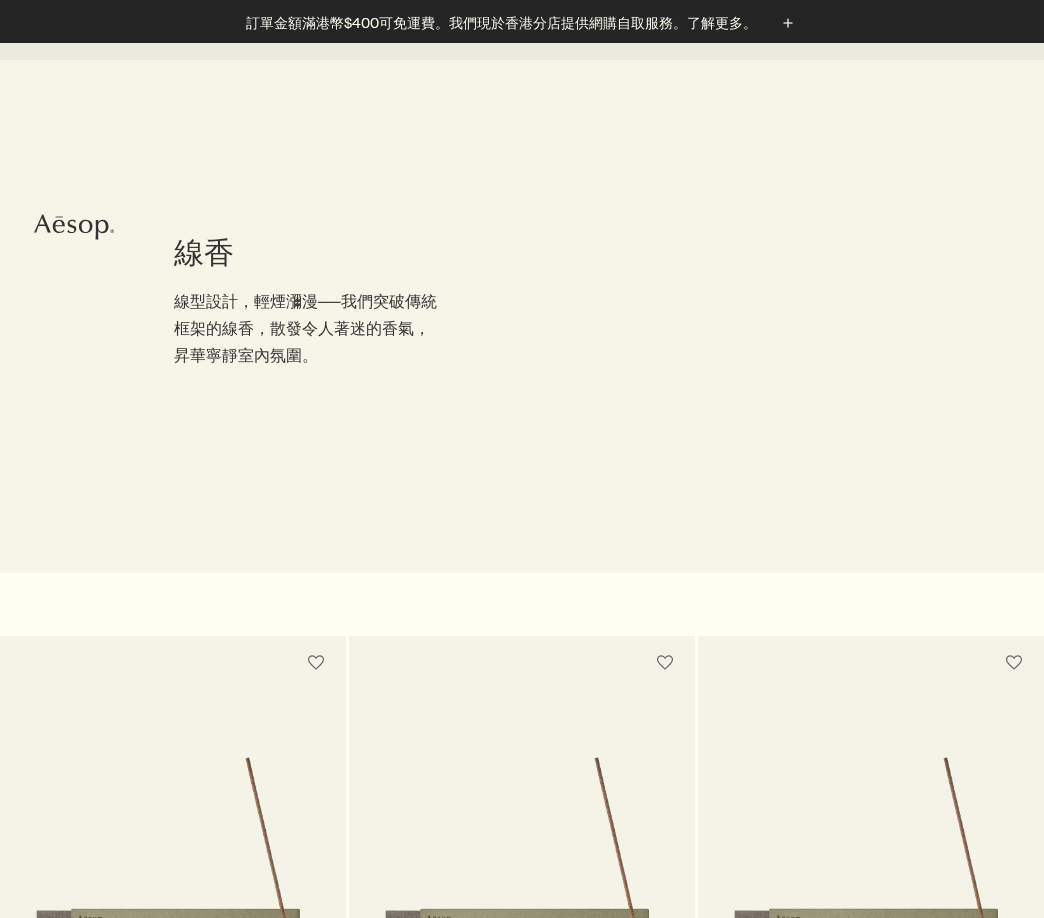 scroll, scrollTop: 600, scrollLeft: 0, axis: vertical 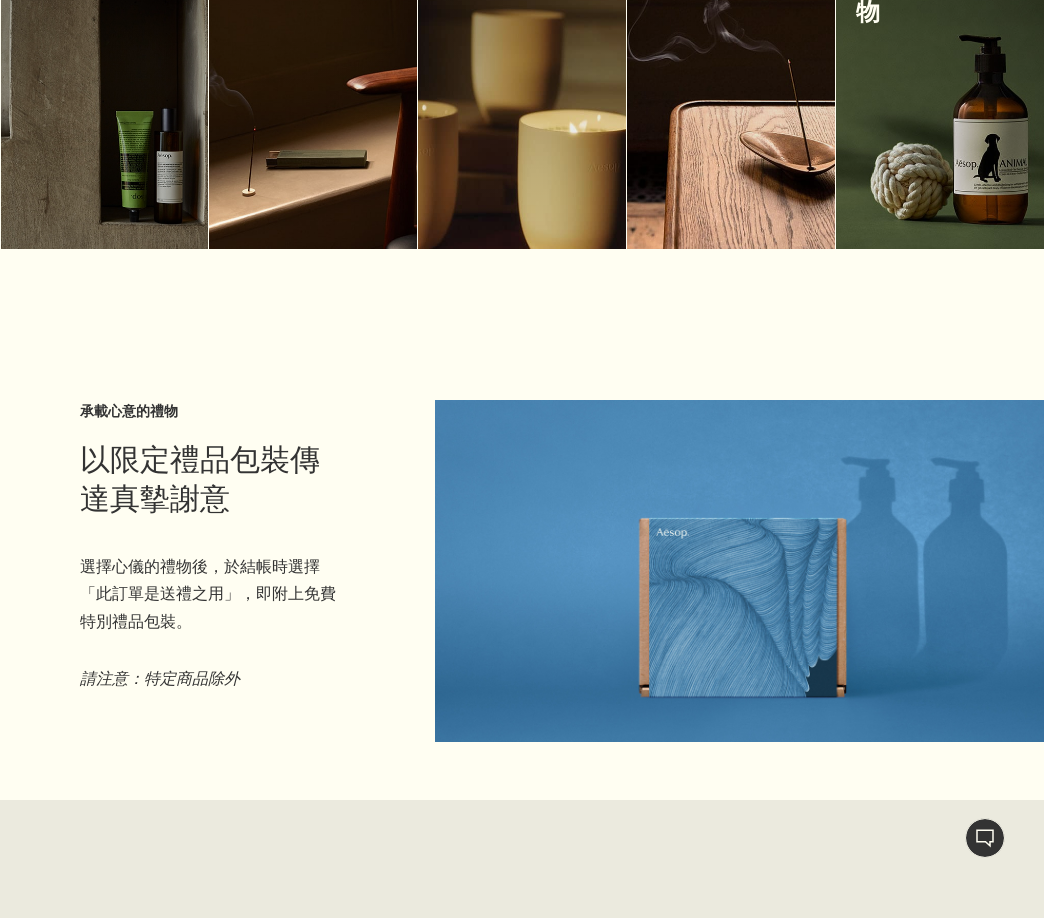 click at bounding box center [940, 96] 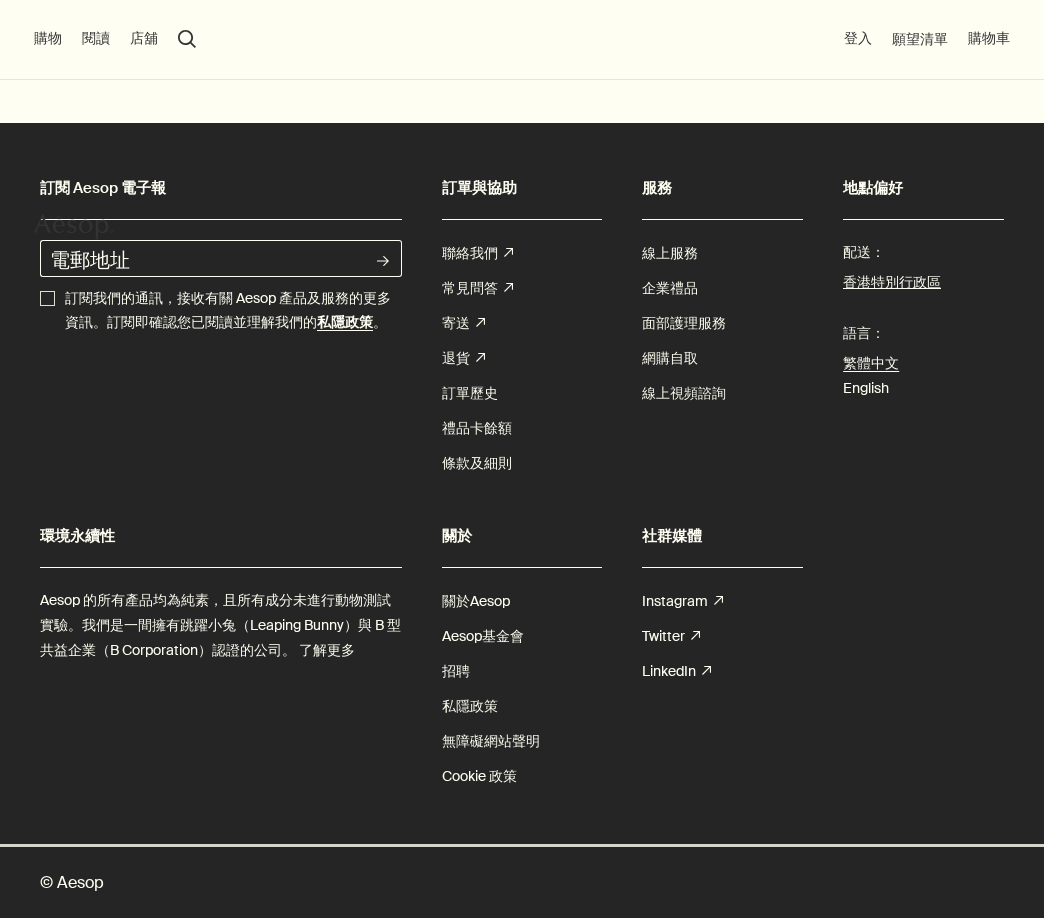 scroll, scrollTop: 0, scrollLeft: 0, axis: both 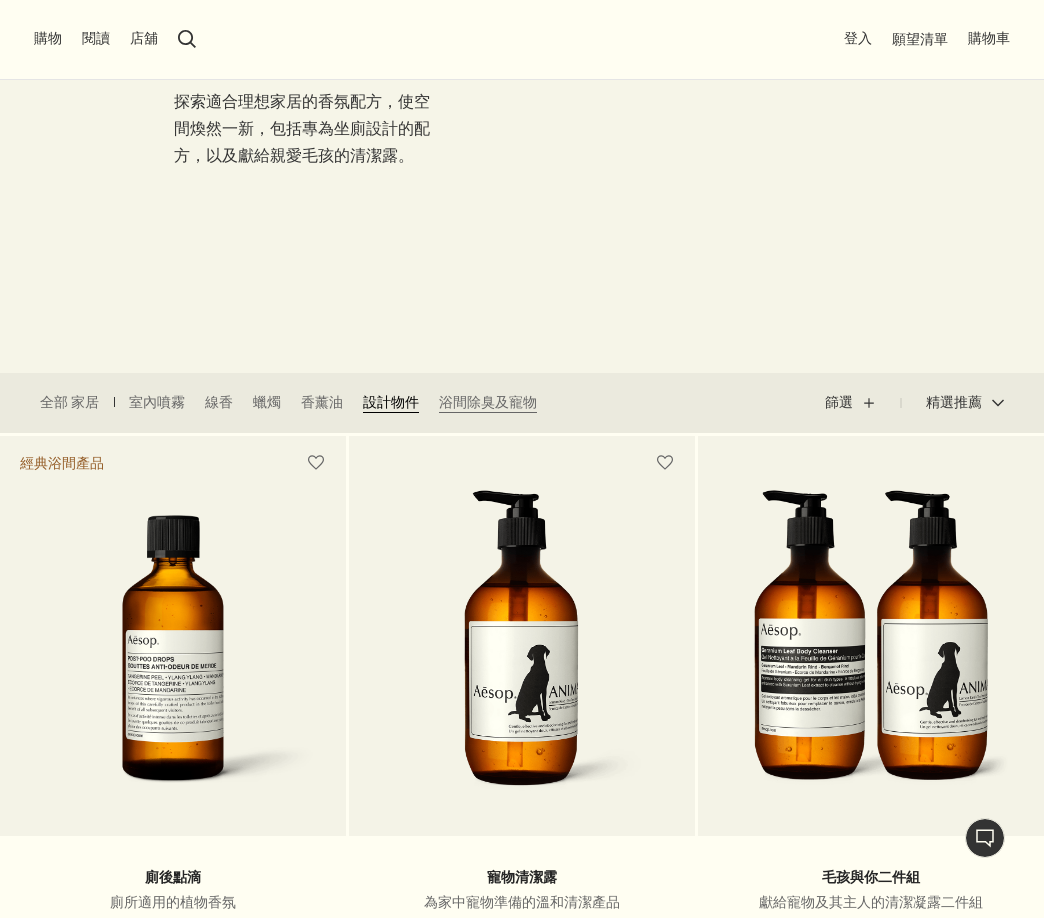 click on "設計物件" at bounding box center (391, 403) 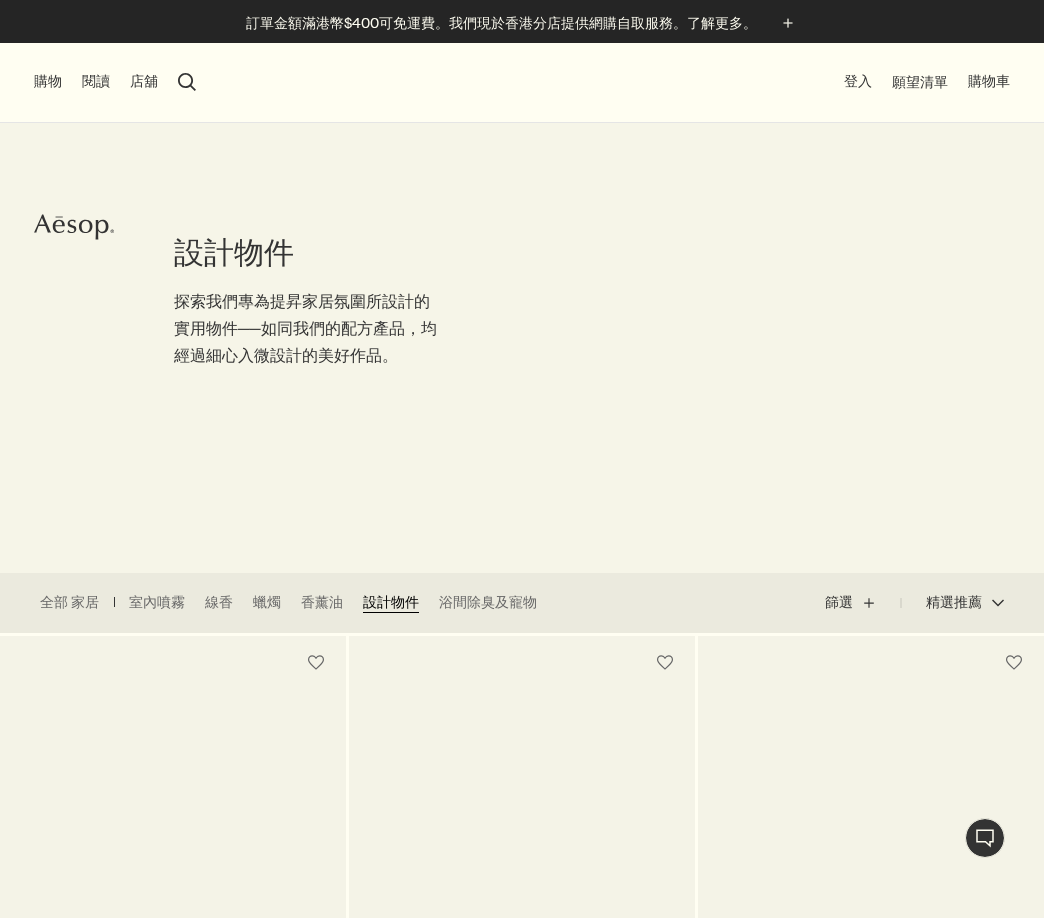 scroll, scrollTop: 400, scrollLeft: 0, axis: vertical 